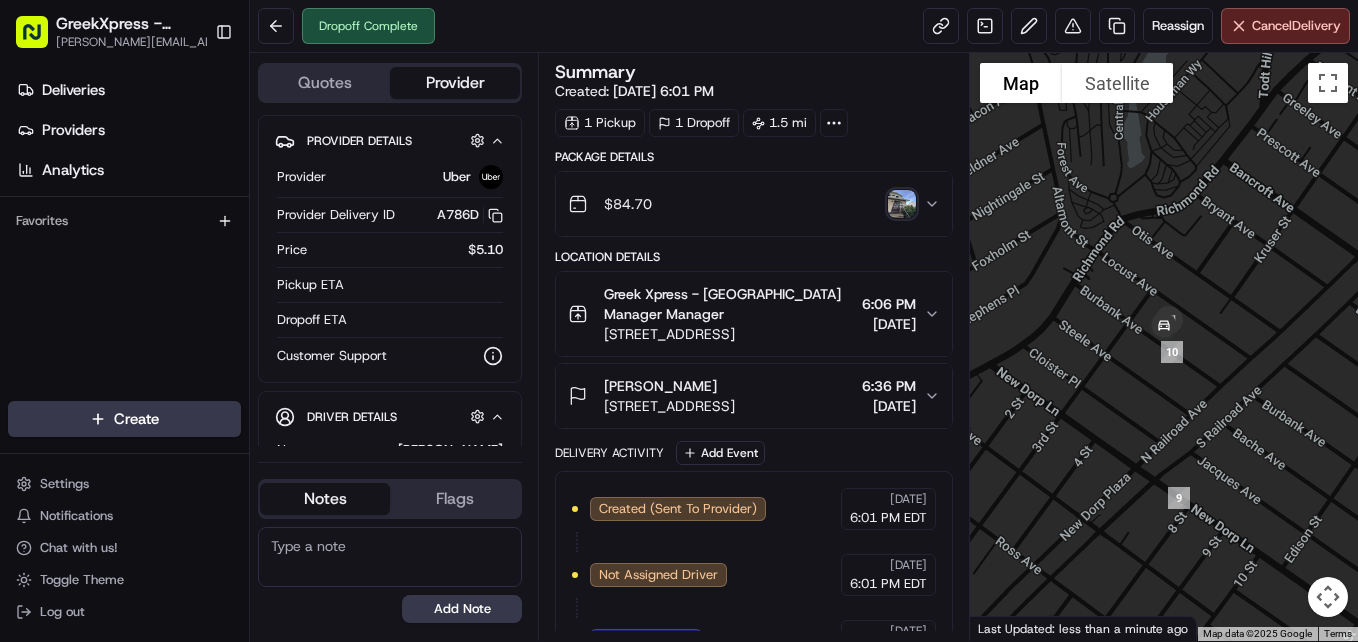 scroll, scrollTop: 0, scrollLeft: 0, axis: both 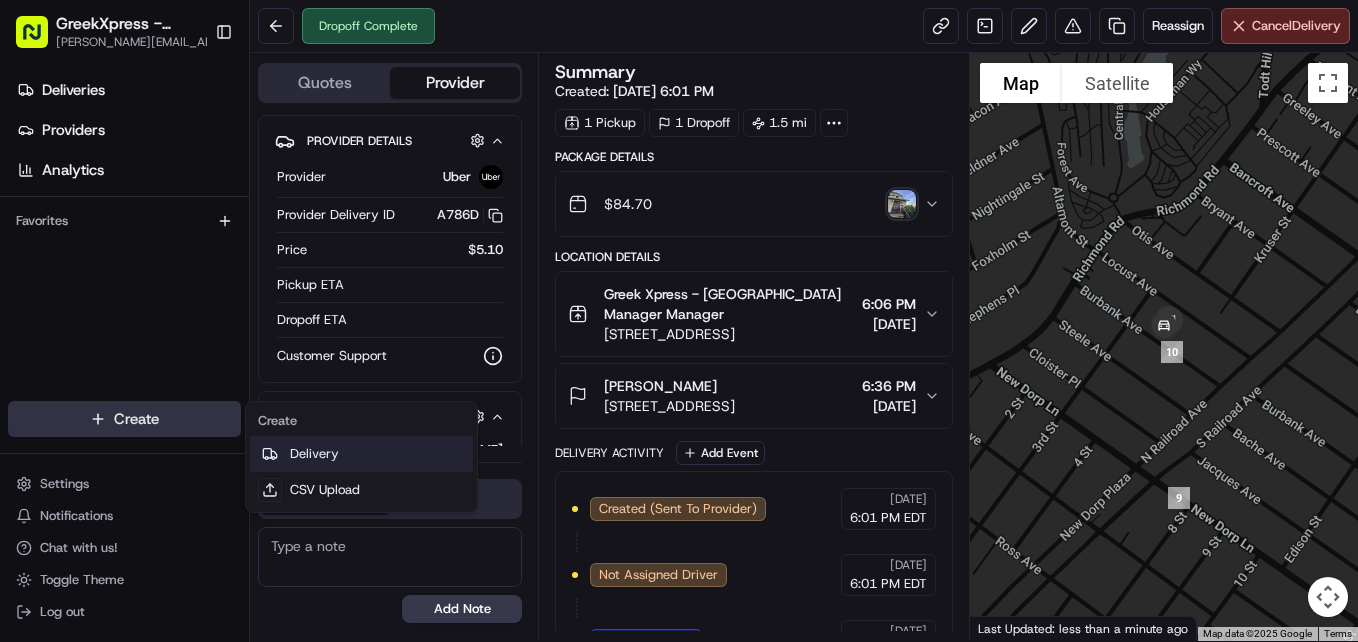 click on "Delivery" at bounding box center (361, 454) 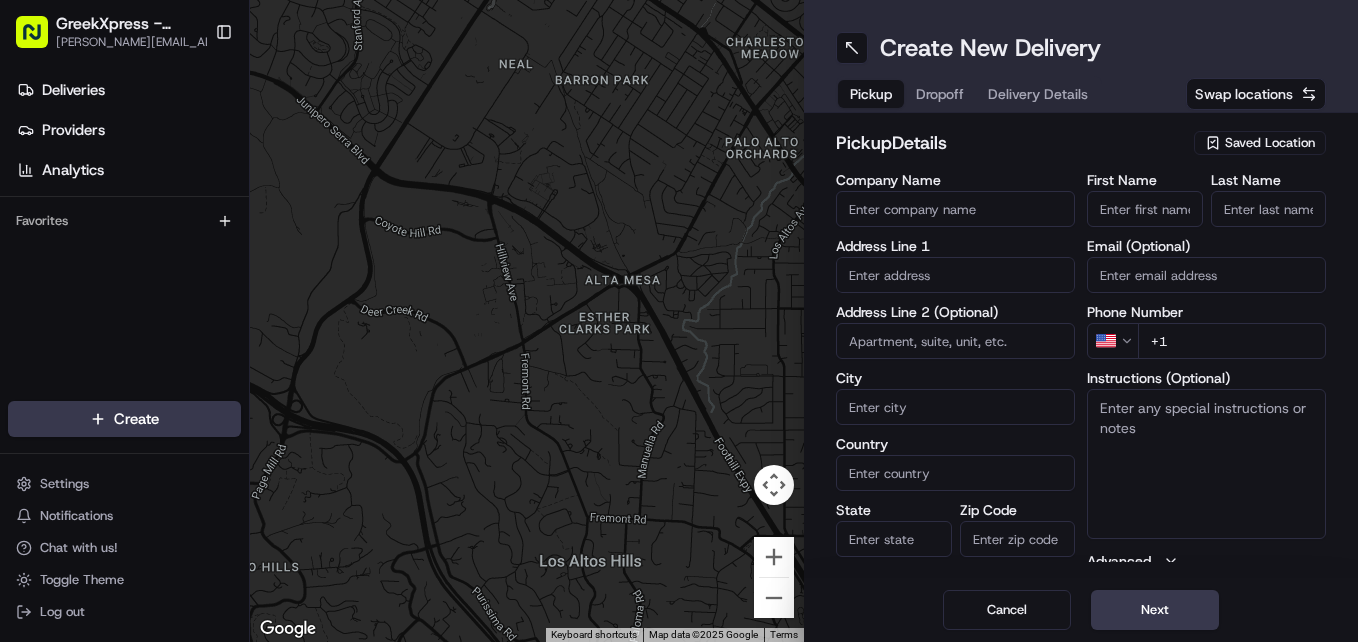 click on "Saved Location" at bounding box center (1270, 143) 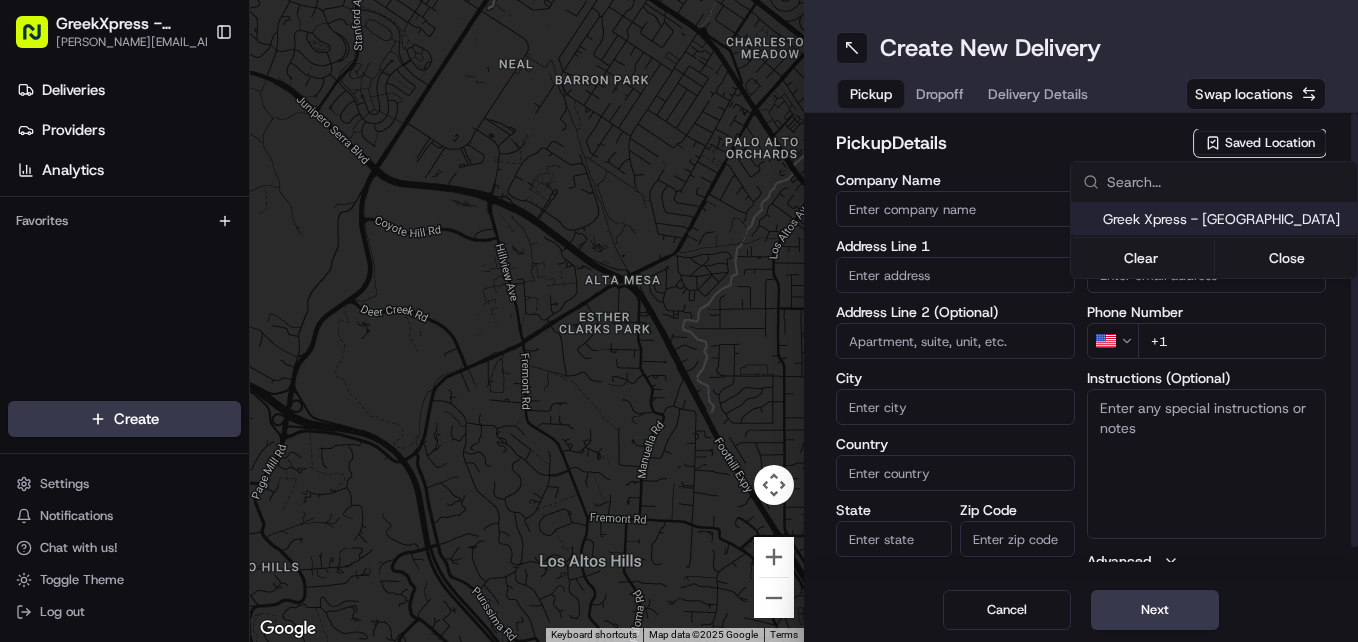 click on "Greek Xpress - [GEOGRAPHIC_DATA]" at bounding box center [1226, 219] 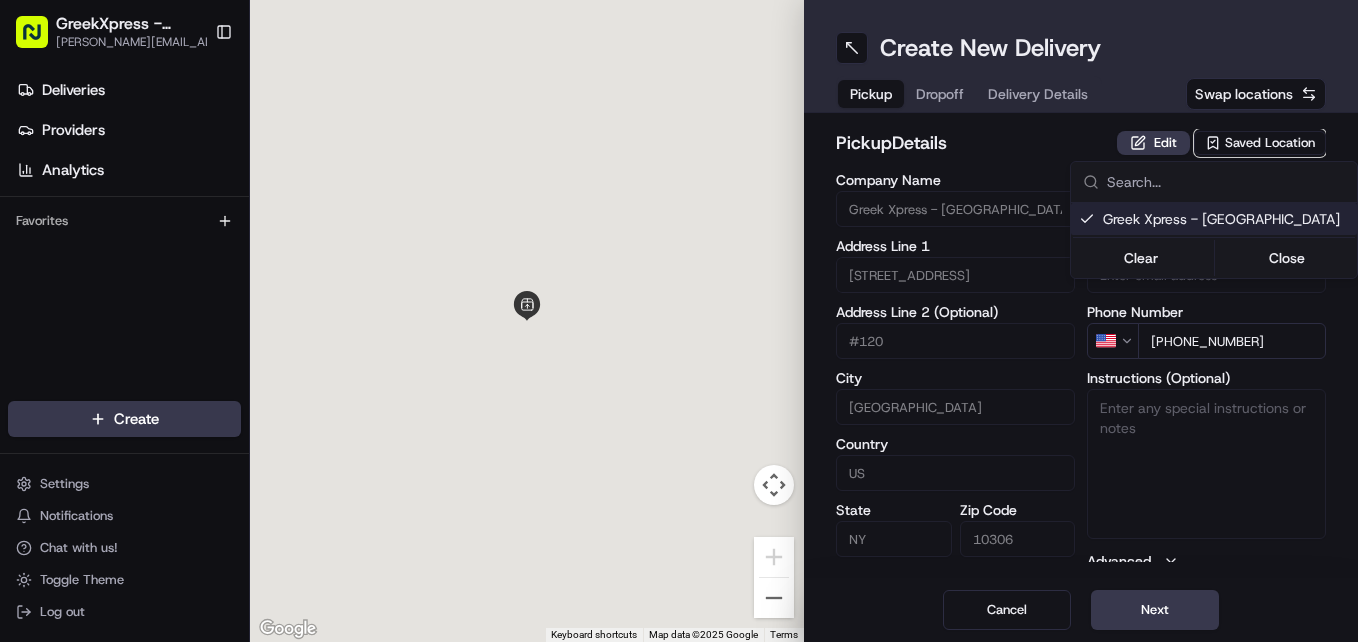 click on "GreekXpress - Staten Island [EMAIL_ADDRESS][DOMAIN_NAME] Toggle Sidebar Deliveries Providers Analytics Favorites Main Menu Members & Organization Organization Users Roles Preferences Customization Tracking Orchestration Automations Dispatch Strategy Locations Pickup Locations Dropoff Locations Billing Billing Refund Requests Integrations Notification Triggers Webhooks API Keys Request Logs Create Settings Notifications Chat with us! Toggle Theme Log out To navigate the map with touch gestures double-tap and hold your finger on the map, then drag the map. ← Move left → Move right ↑ Move up ↓ Move down + Zoom in - Zoom out Home Jump left by 75% End Jump right by 75% Page Up Jump up by 75% Page Down Jump down by 75% Keyboard shortcuts Map Data Map data ©2025 Google Map data ©2025 Google 2 m  Click to toggle between metric and imperial units Terms Report a map error Create New Delivery Pickup Dropoff Delivery Details Swap locations pickup  Details  Edit Saved Location Company Name #120 City [GEOGRAPHIC_DATA]" at bounding box center (679, 321) 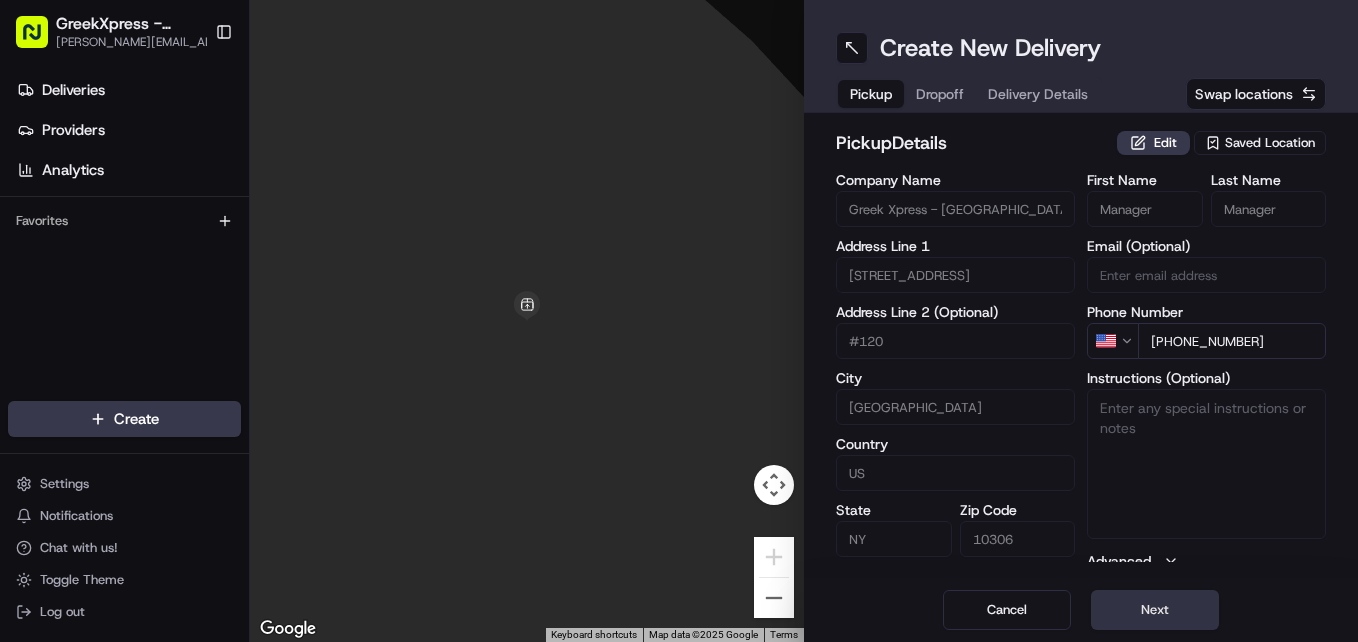 click on "Next" at bounding box center (1155, 610) 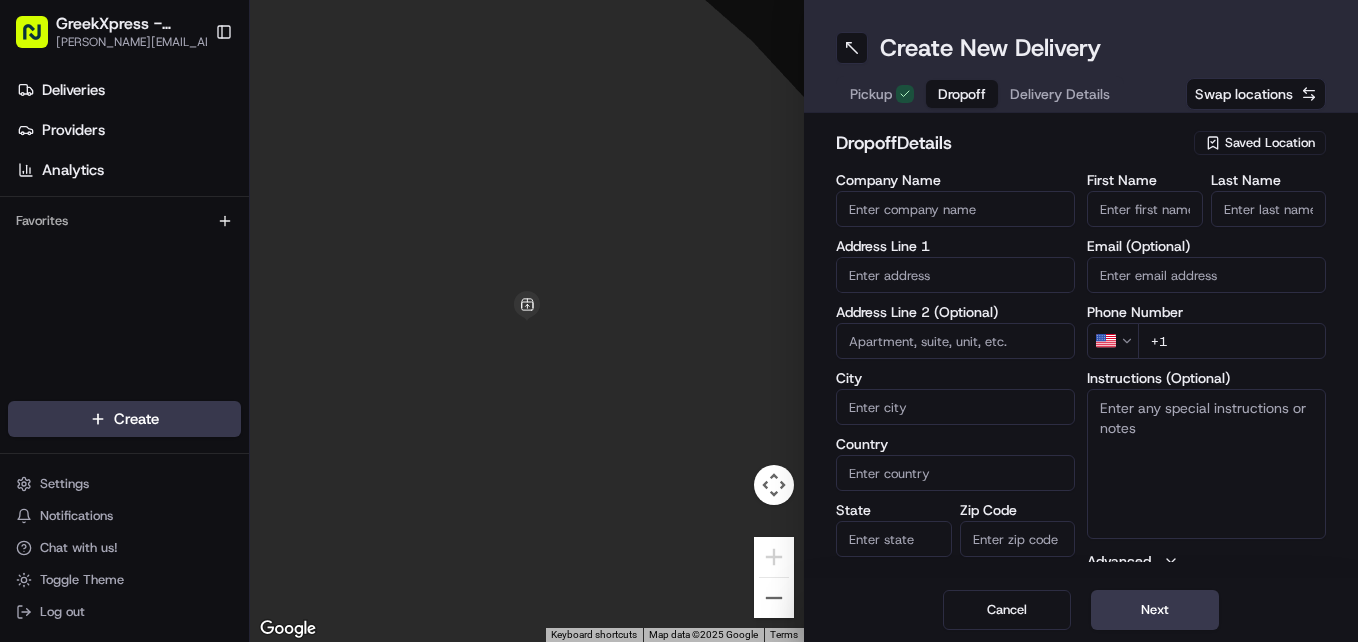 click on "First Name" at bounding box center (1145, 209) 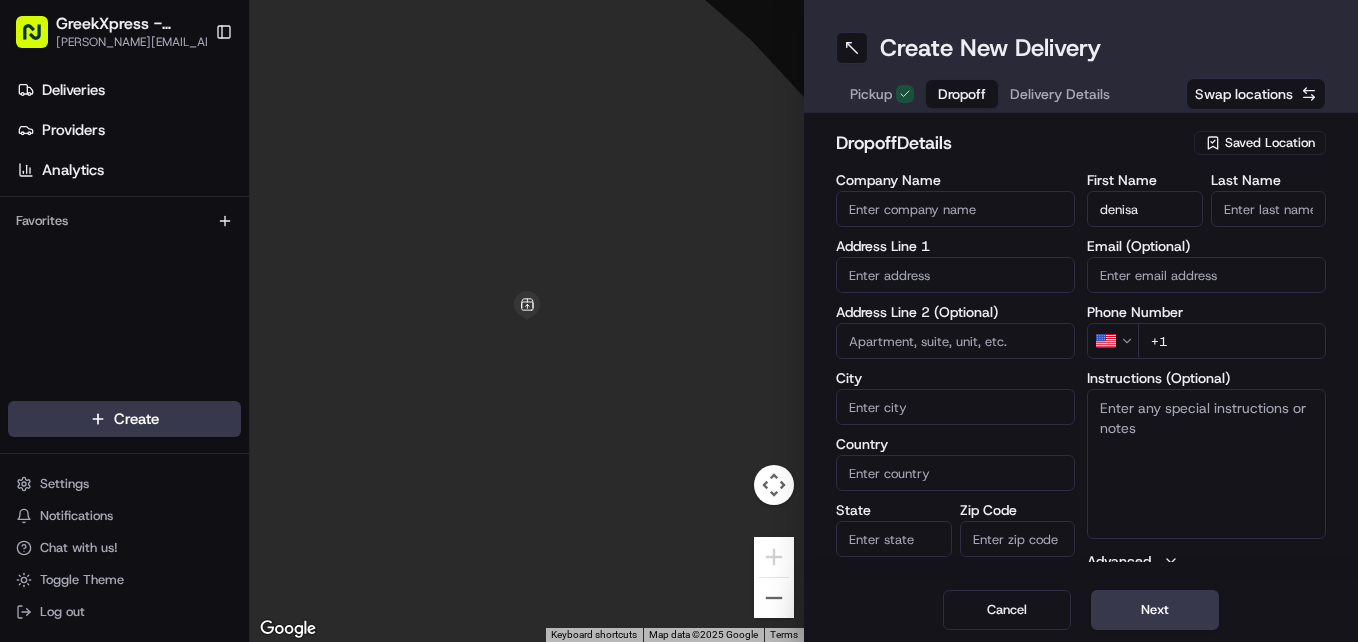 type on "denisa" 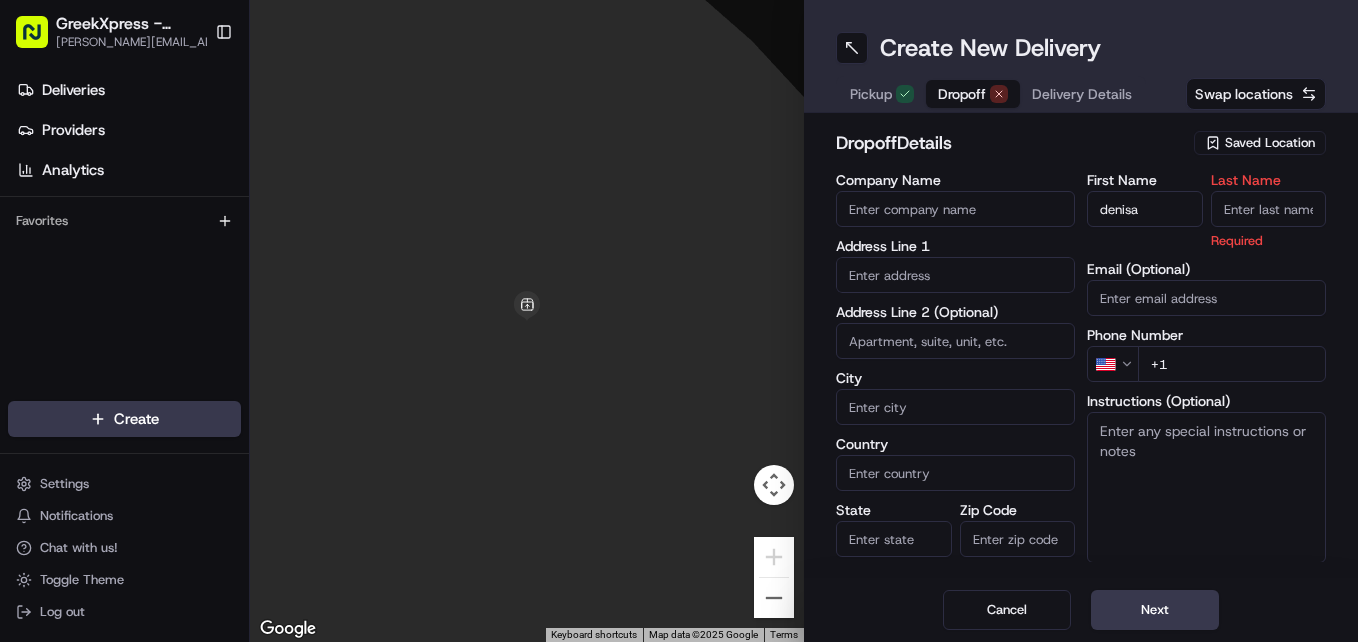 click on "Last Name" at bounding box center [1269, 209] 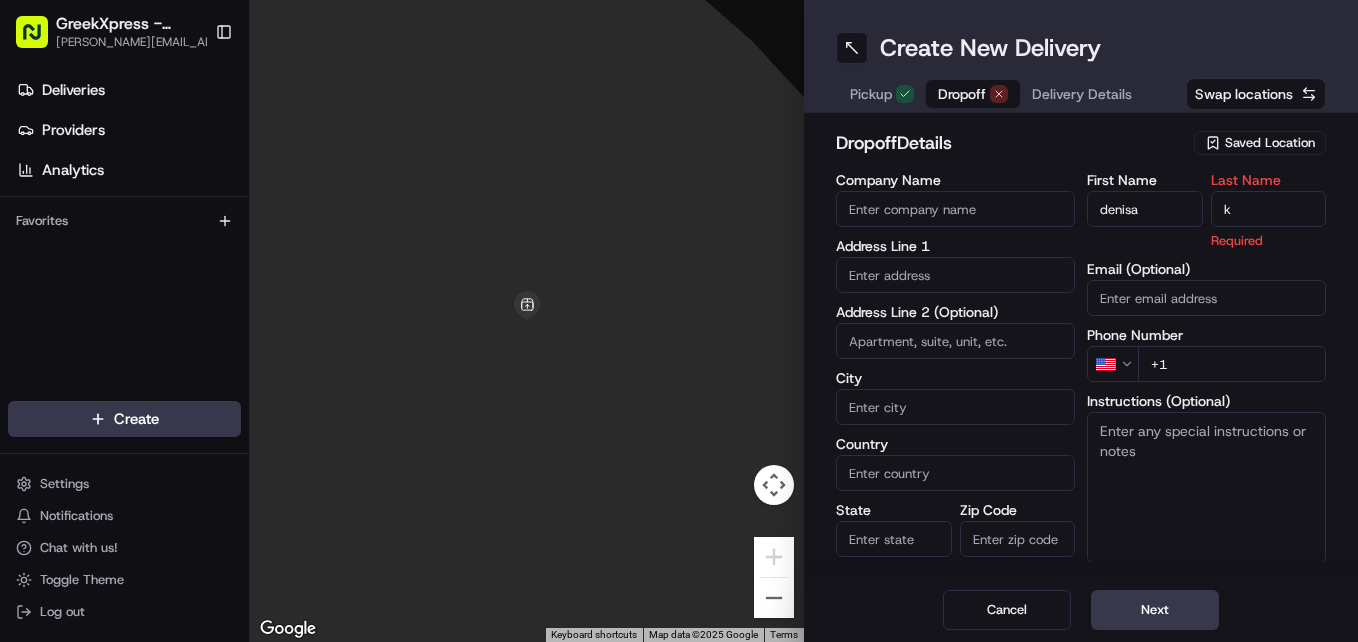type on "k" 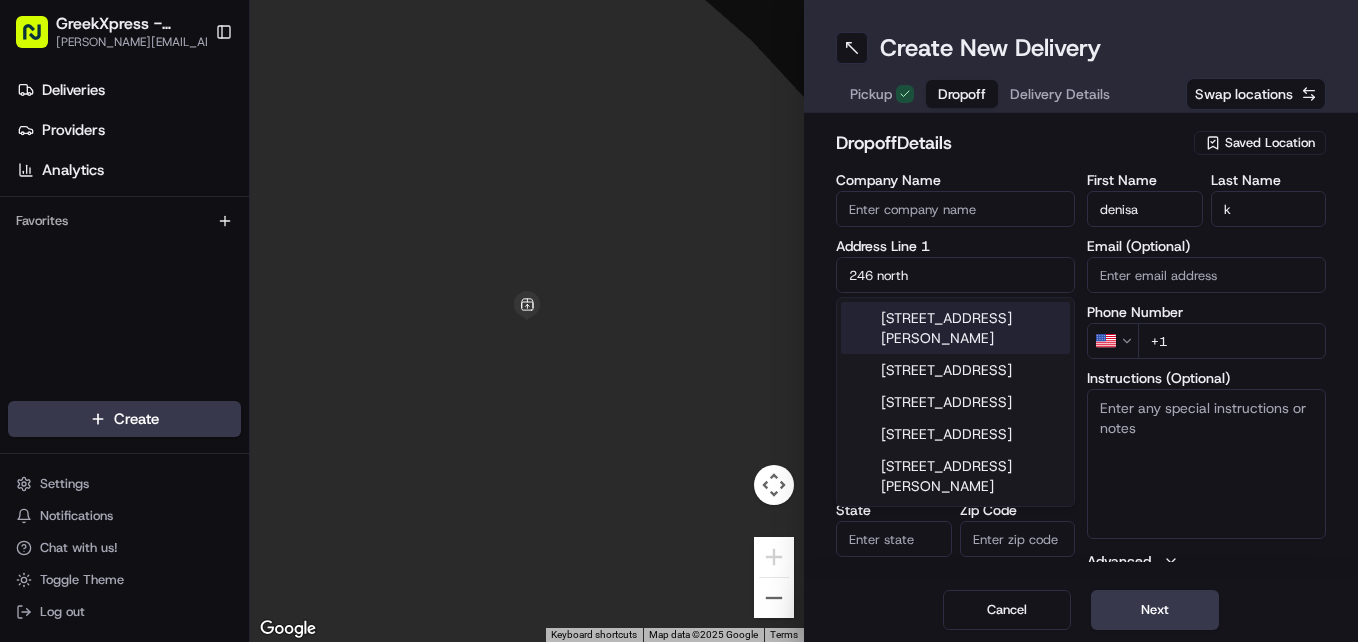 click on "[STREET_ADDRESS]" at bounding box center [955, 370] 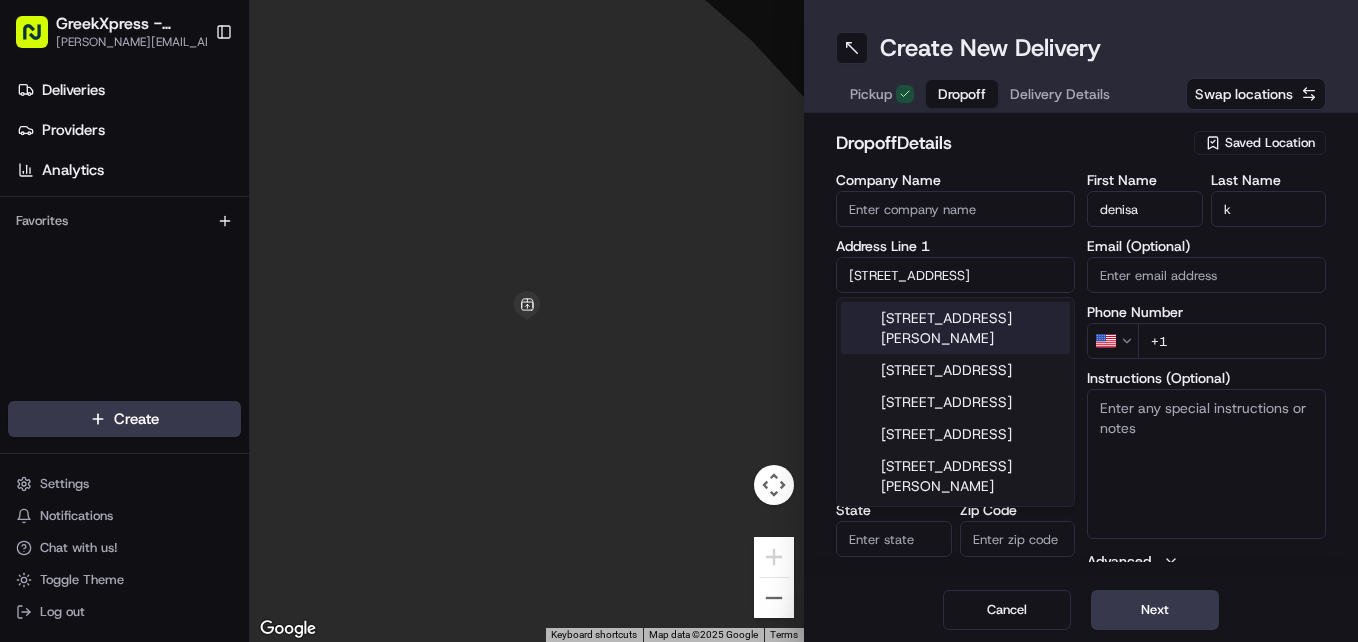 type on "[STREET_ADDRESS]" 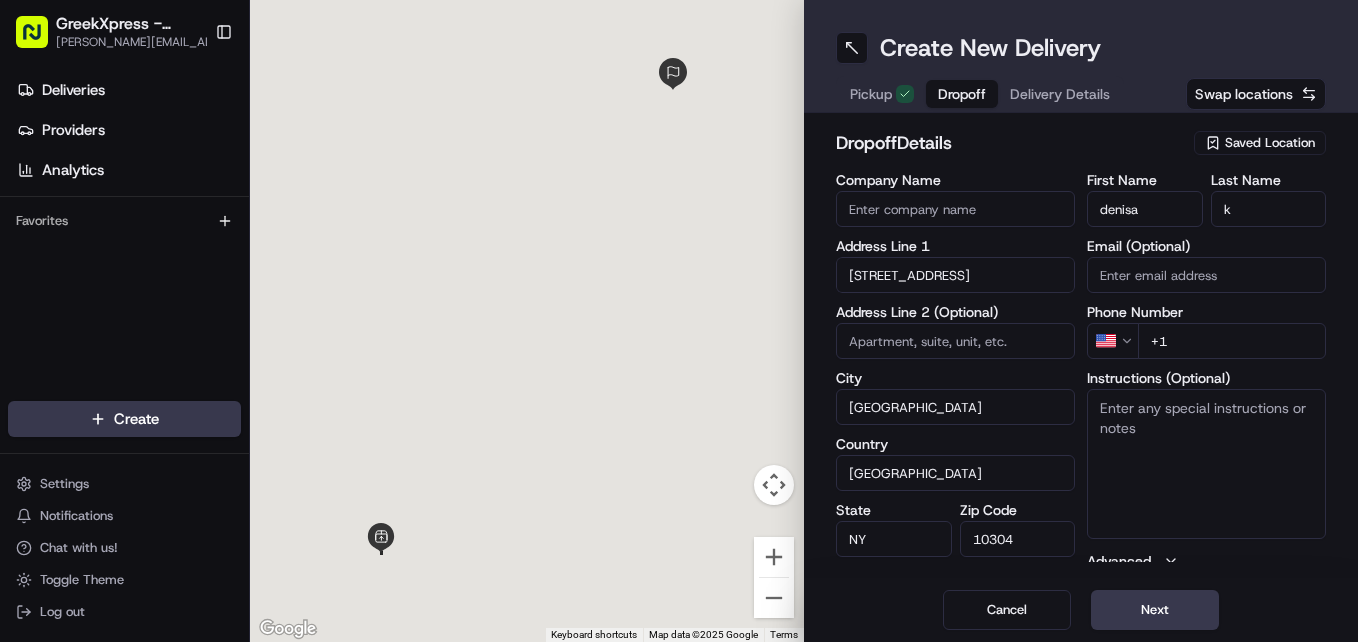type on "[STREET_ADDRESS]" 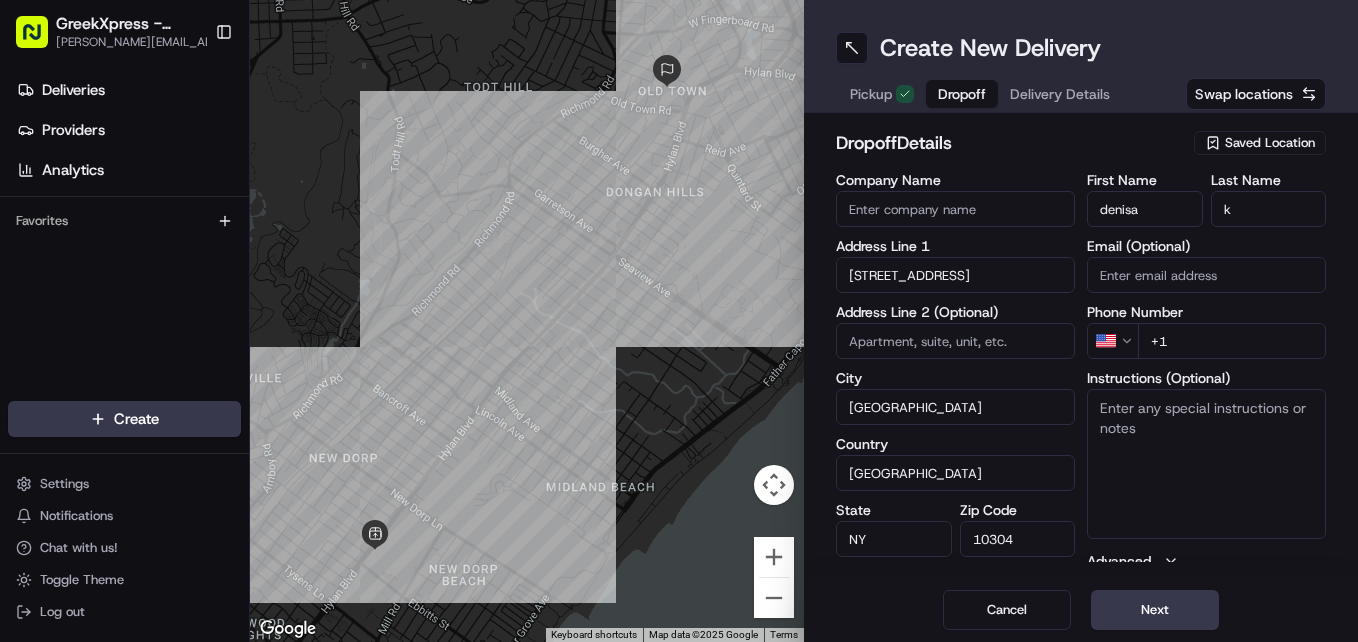 click on "+1" at bounding box center [1232, 341] 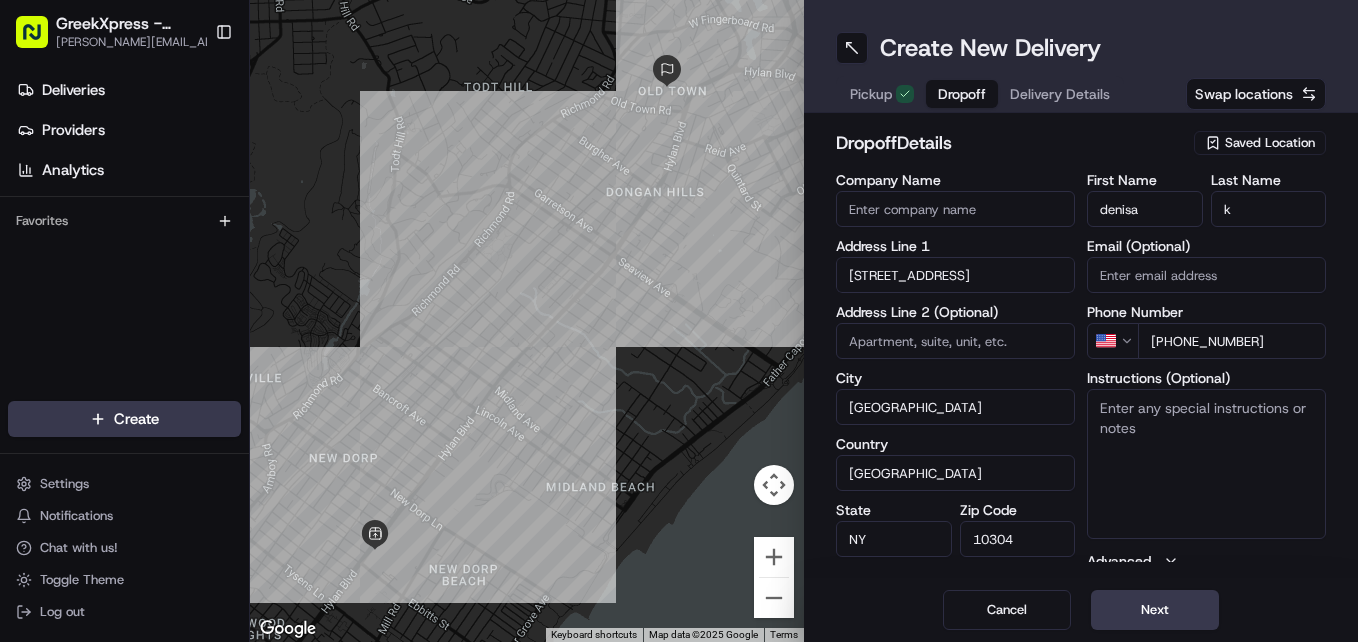 type on "[PHONE_NUMBER]" 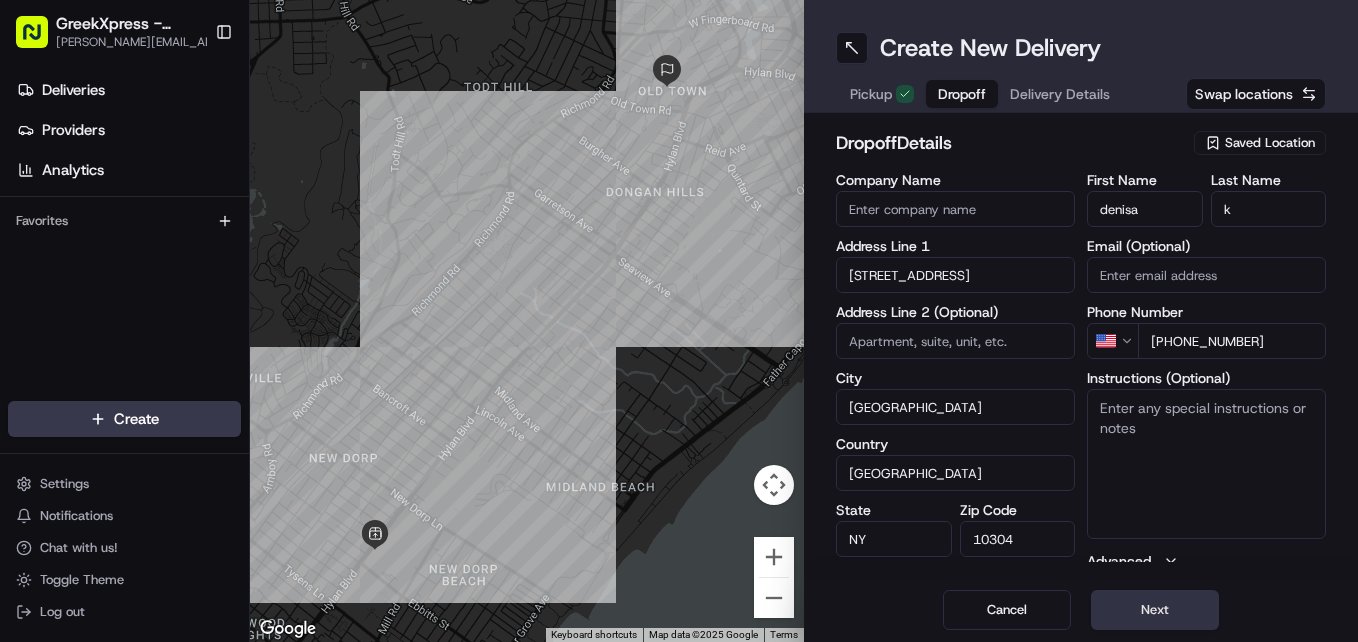 click on "Next" at bounding box center (1155, 610) 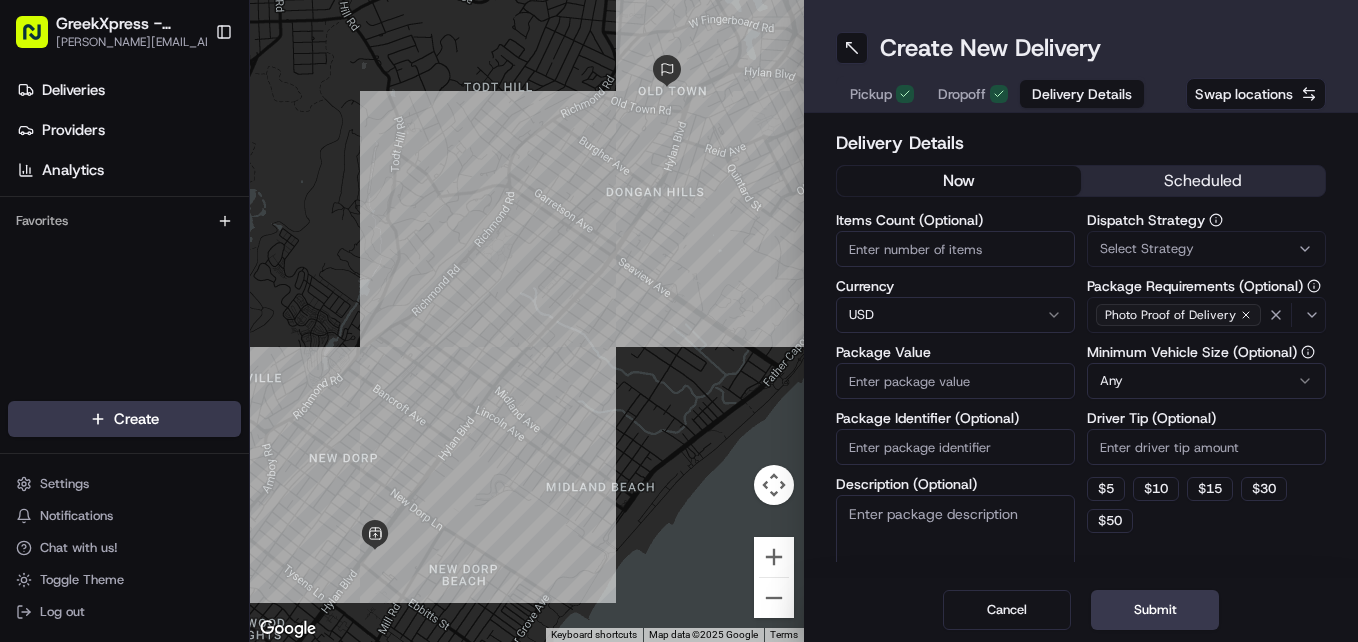 click on "Driver Tip (Optional)" at bounding box center [1206, 447] 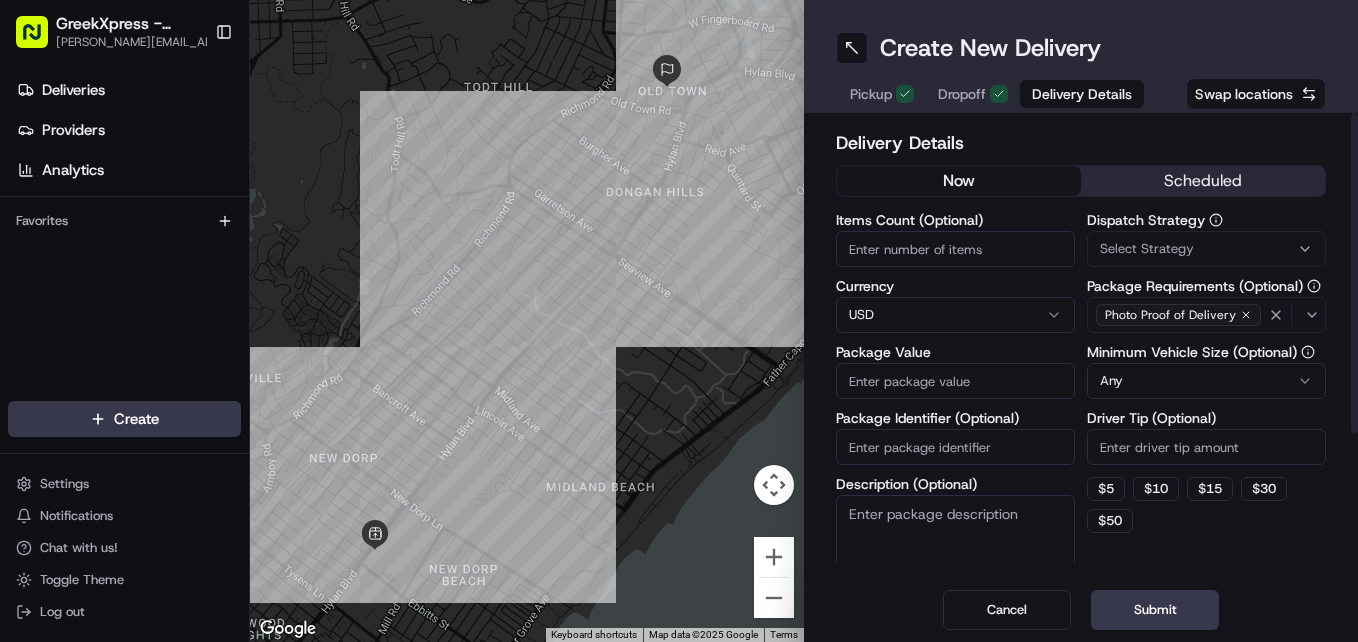 click on "Driver Tip (Optional)" at bounding box center (1206, 447) 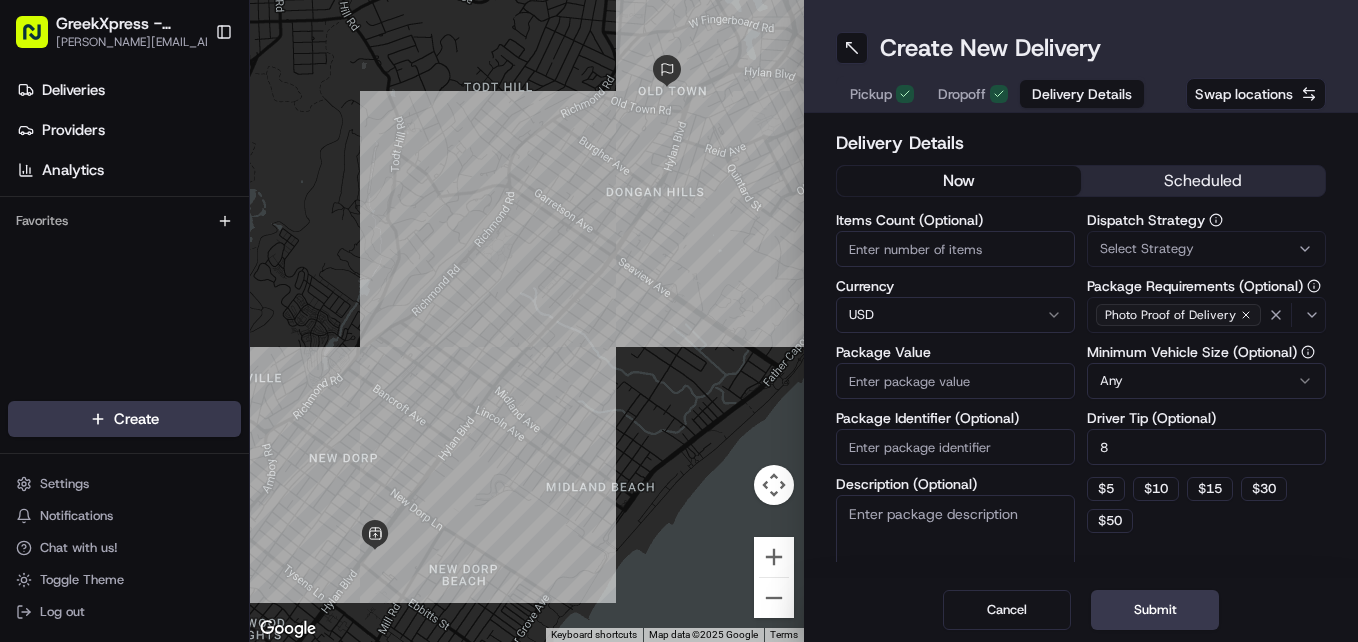 type on "8" 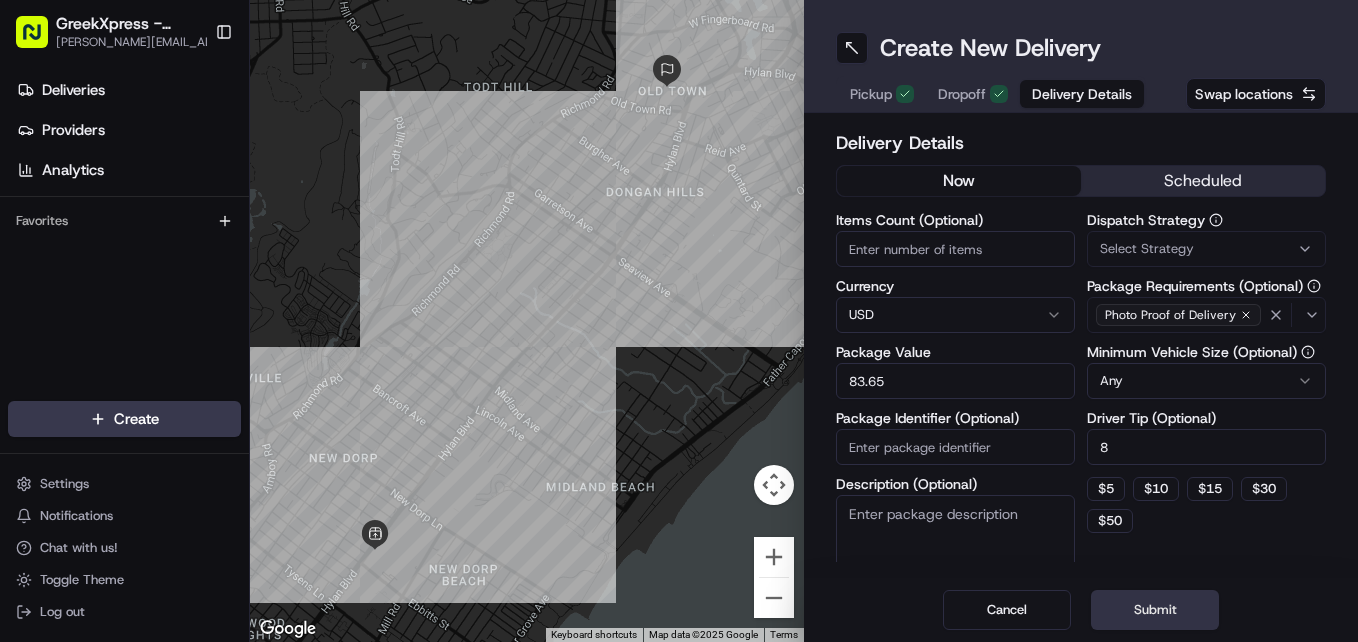 type on "83.65" 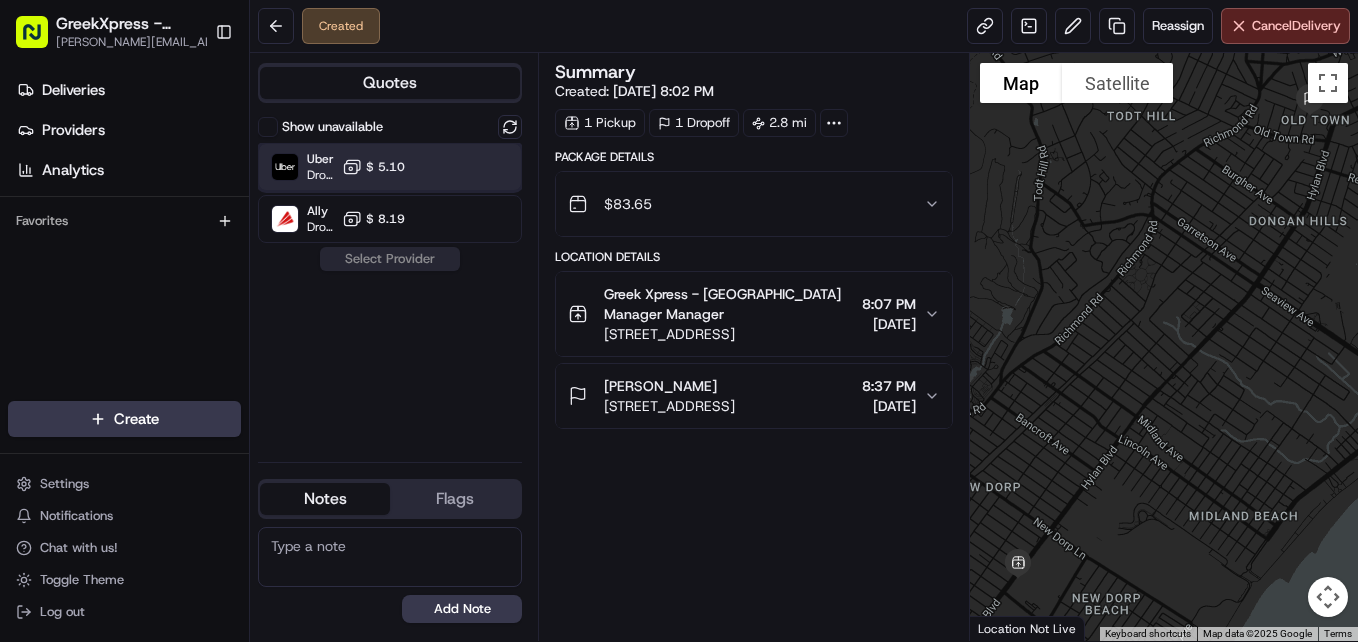 click on "Uber Dropoff ETA   29 minutes $   5.10" at bounding box center [390, 167] 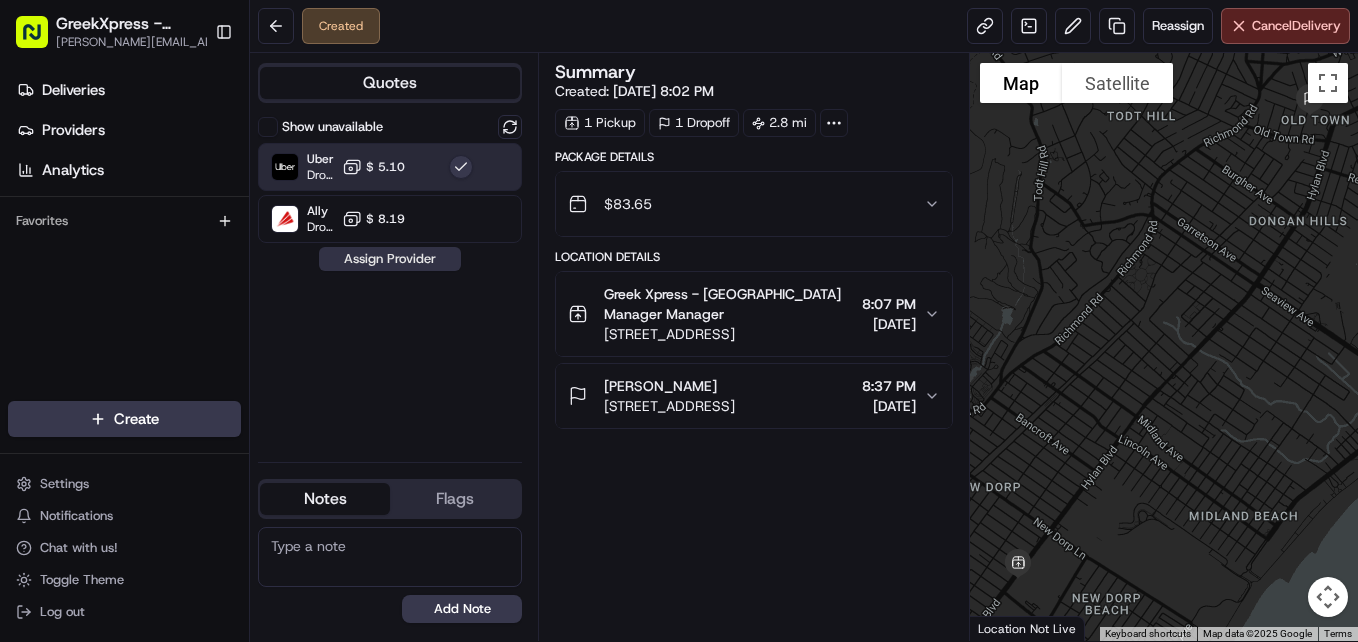 click on "Assign Provider" at bounding box center [390, 259] 